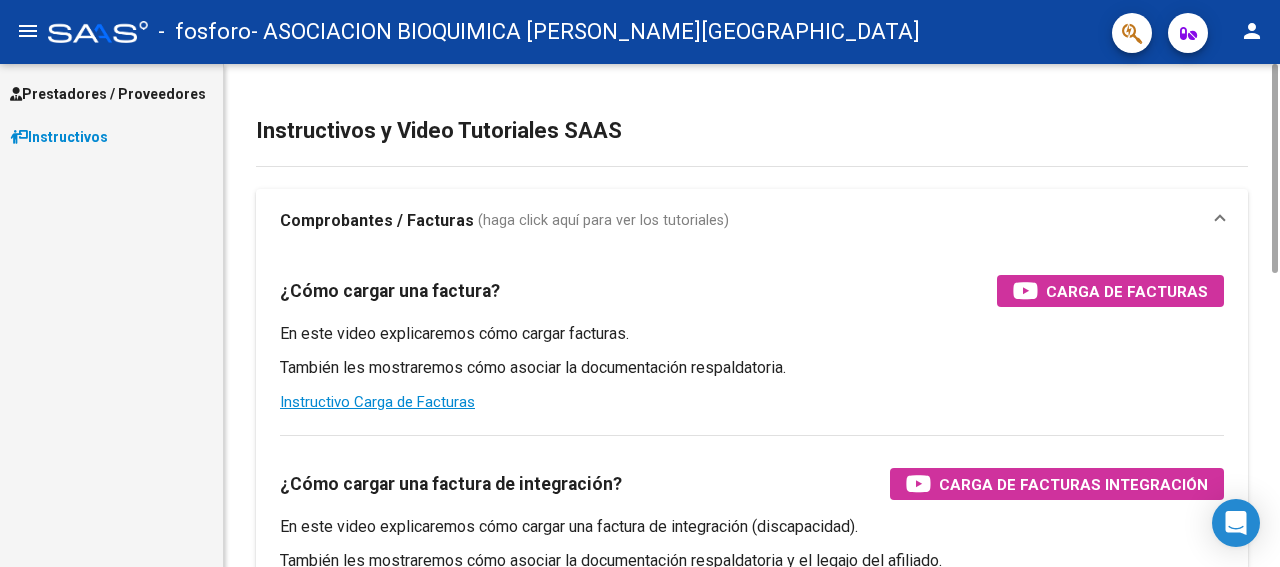 scroll, scrollTop: 0, scrollLeft: 0, axis: both 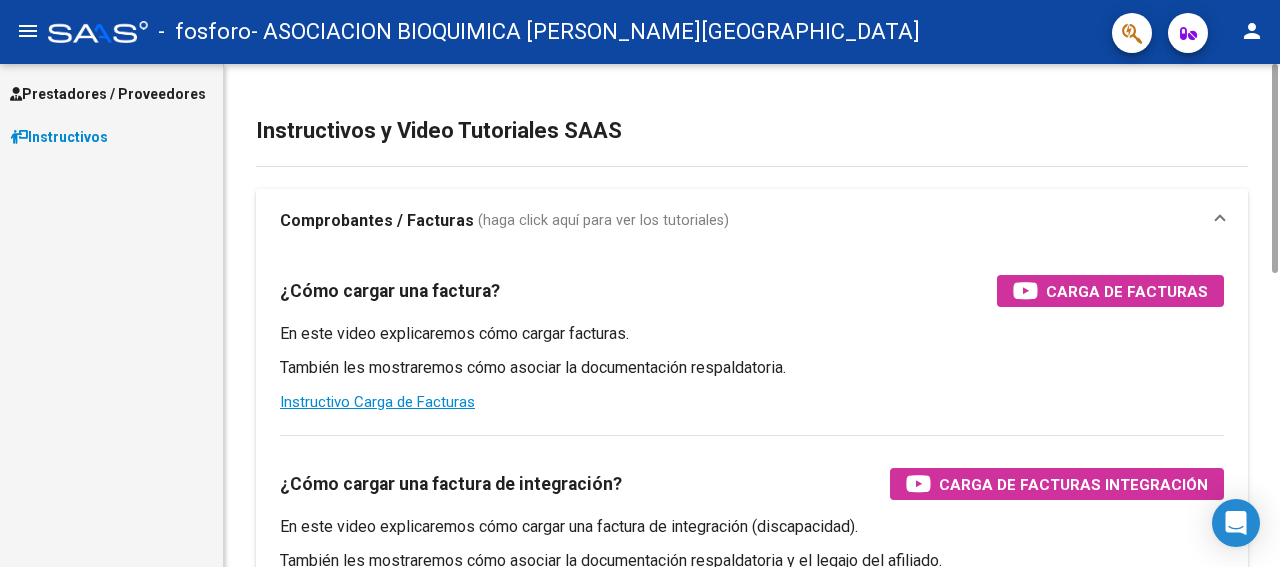 click on "(haga click aquí para ver los tutoriales)" at bounding box center (603, 221) 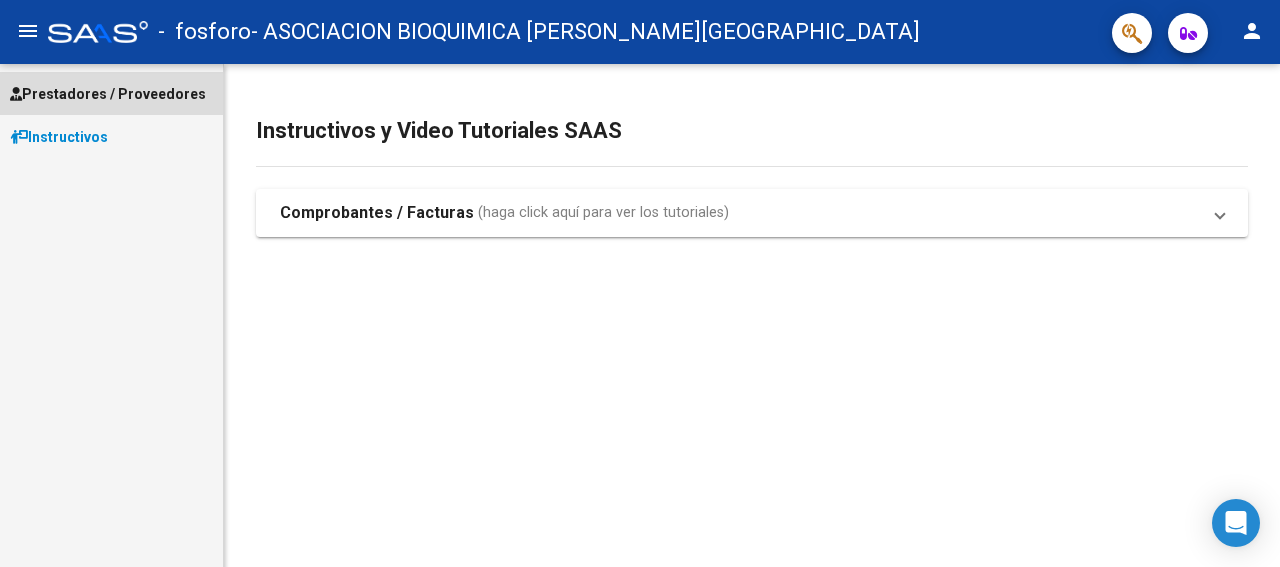 click on "Prestadores / Proveedores" at bounding box center (108, 94) 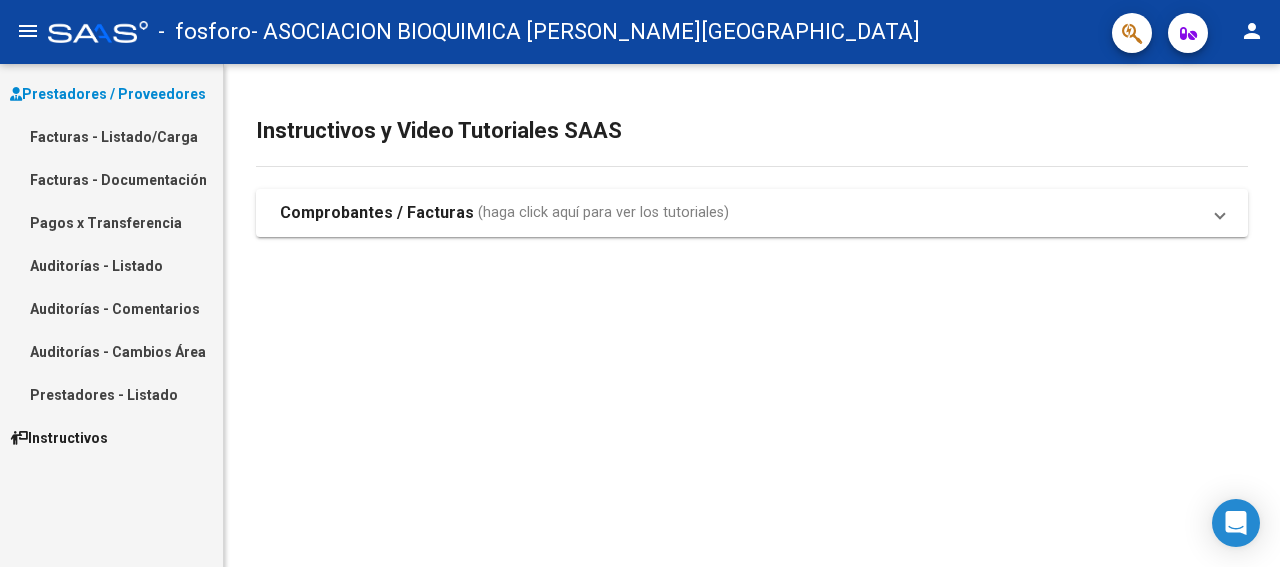 click on "Facturas - Listado/Carga" at bounding box center [111, 136] 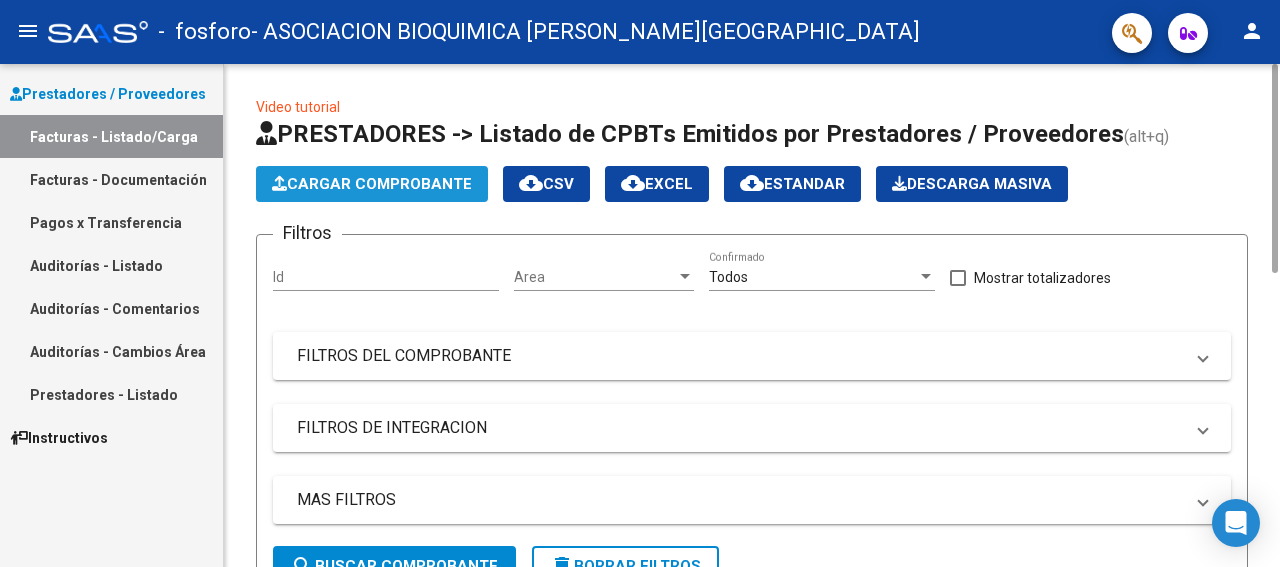 click on "Cargar Comprobante" 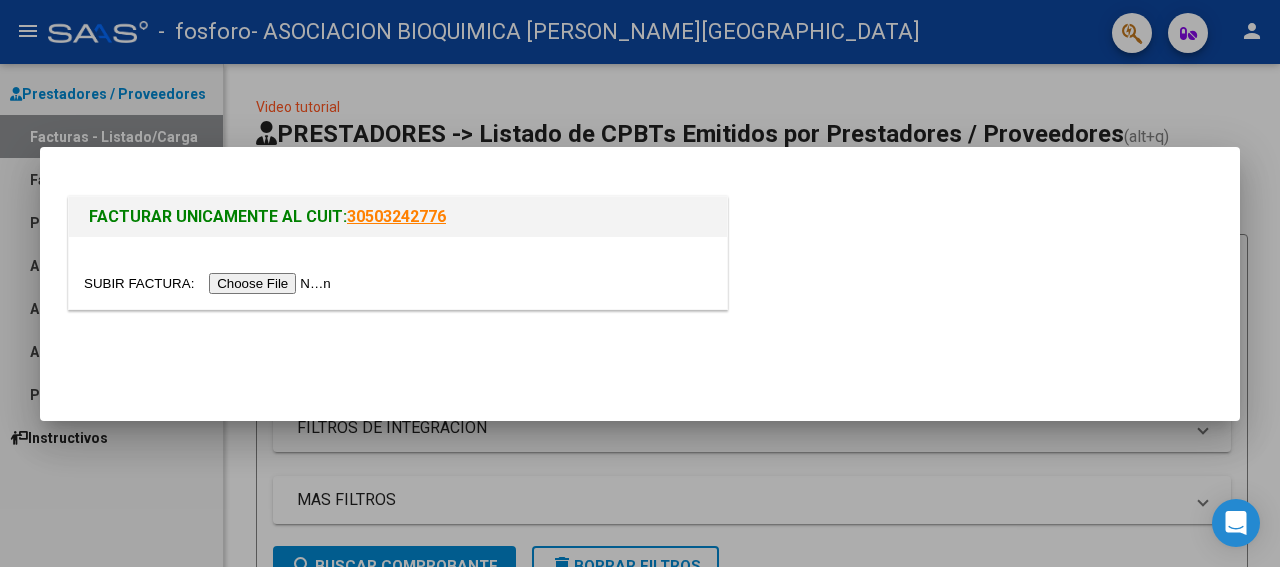 click at bounding box center [210, 283] 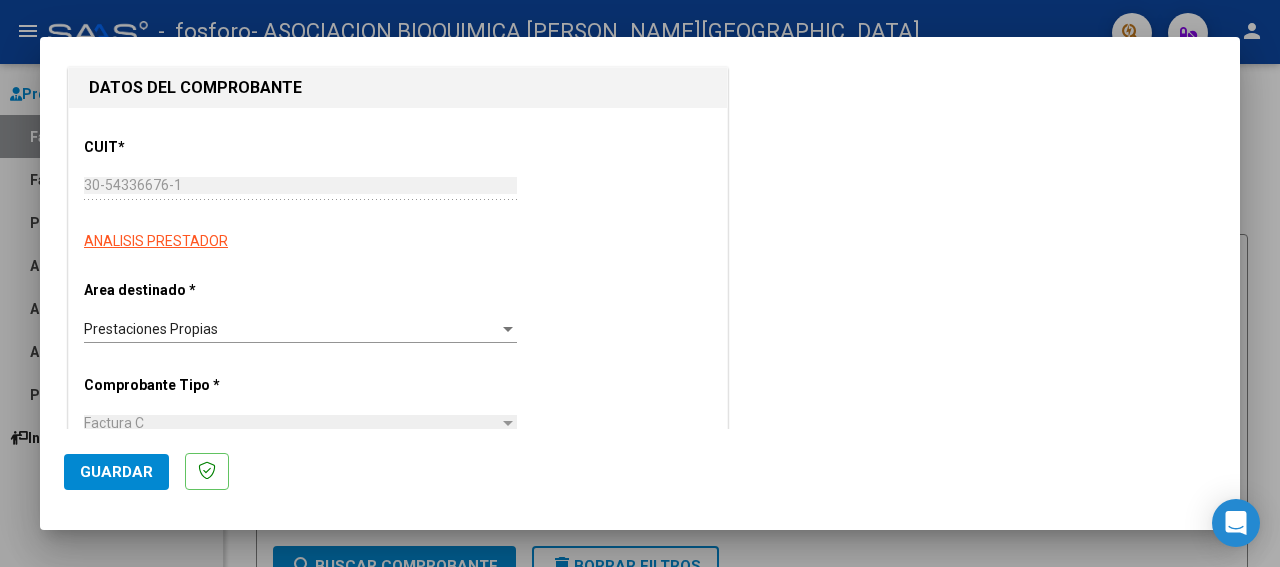 scroll, scrollTop: 200, scrollLeft: 0, axis: vertical 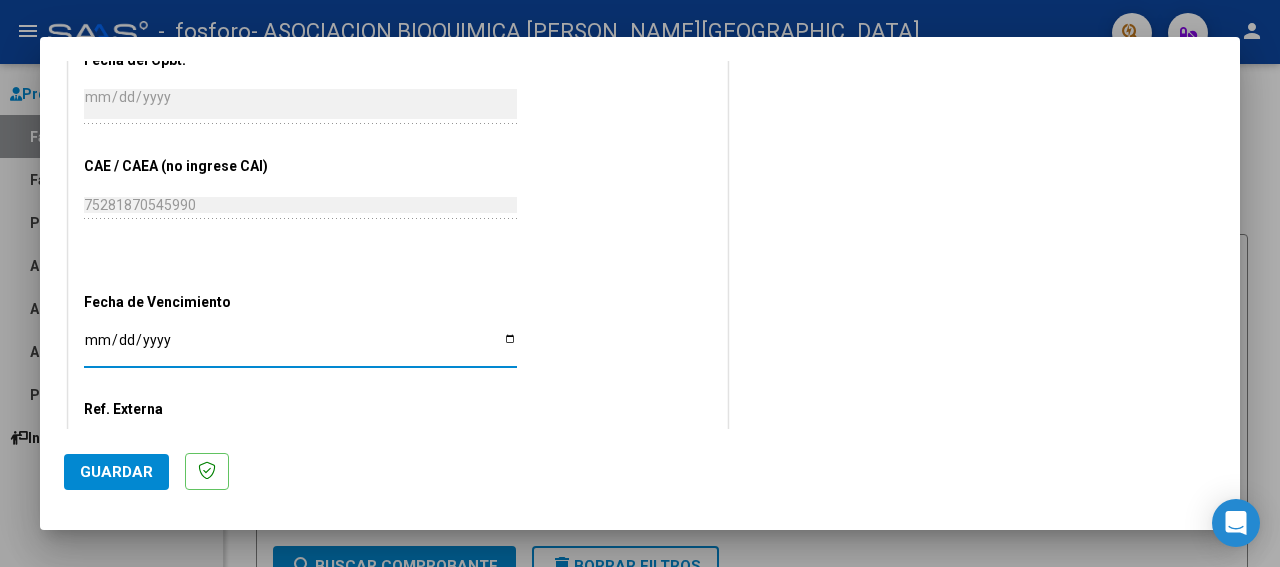 click on "Ingresar la fecha" at bounding box center (300, 347) 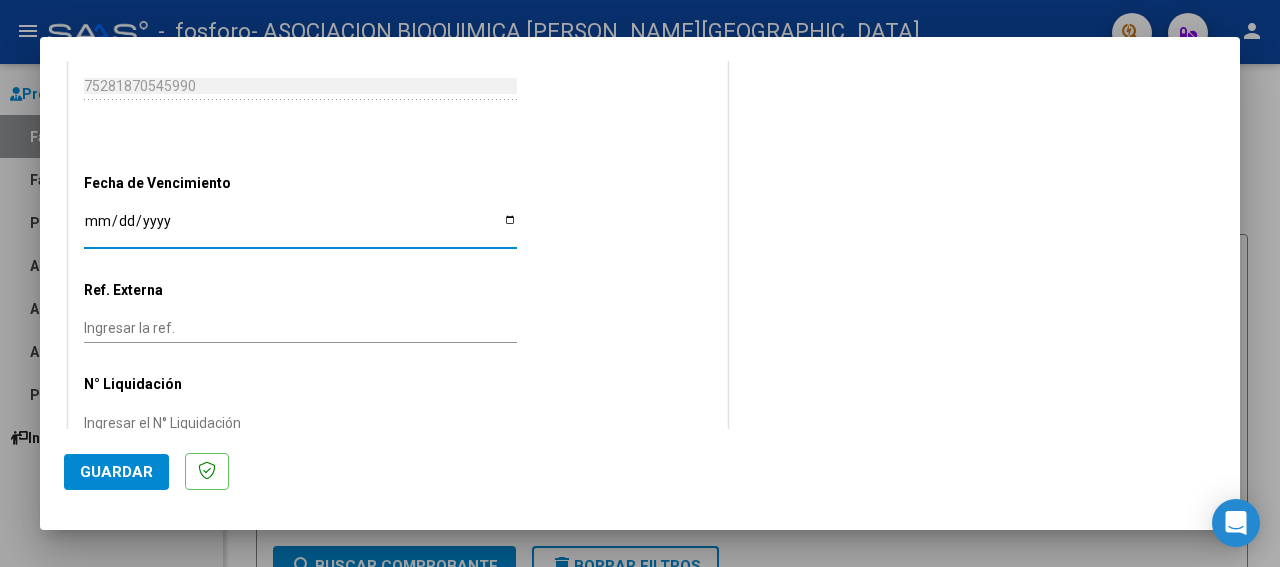 scroll, scrollTop: 1039, scrollLeft: 0, axis: vertical 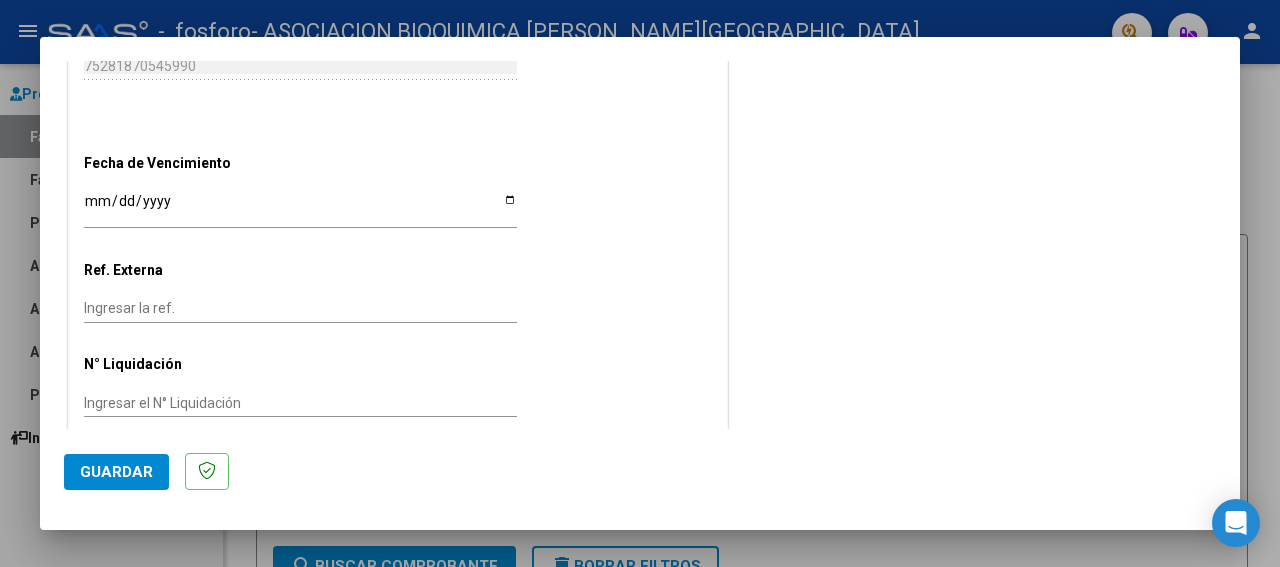 click on "Ingresar la ref." 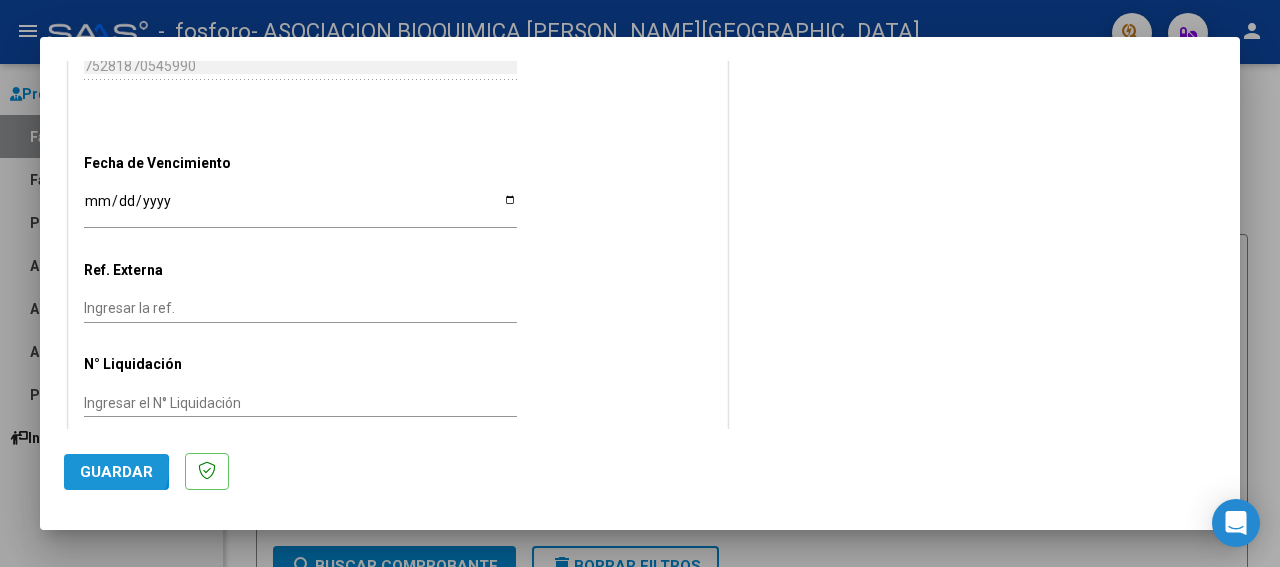 click on "Guardar" 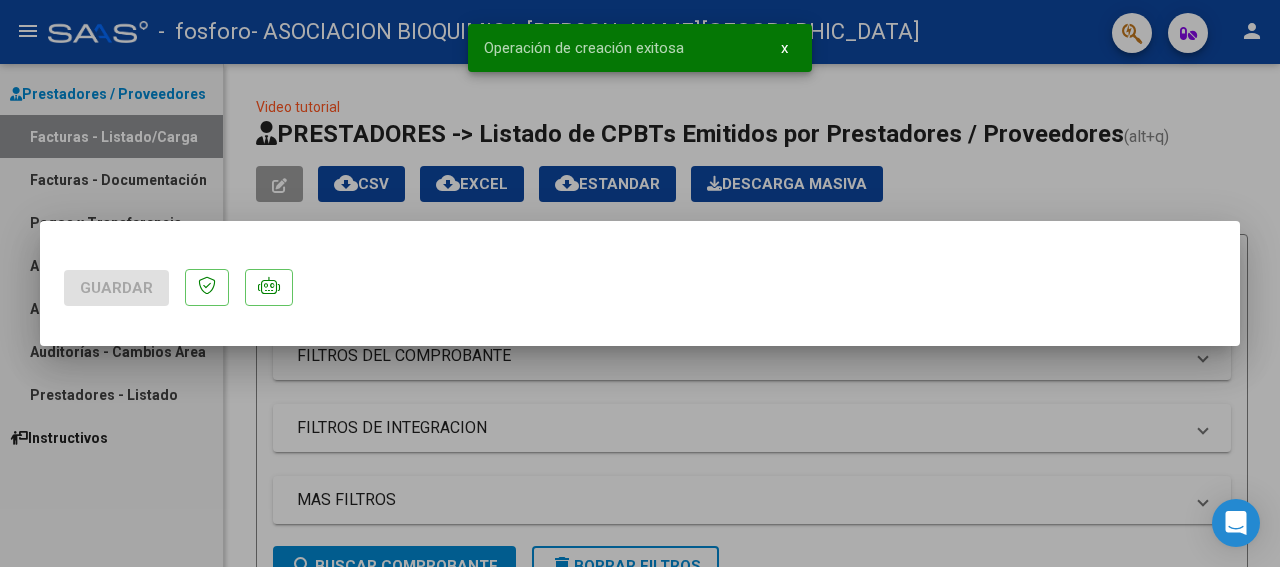 scroll, scrollTop: 0, scrollLeft: 0, axis: both 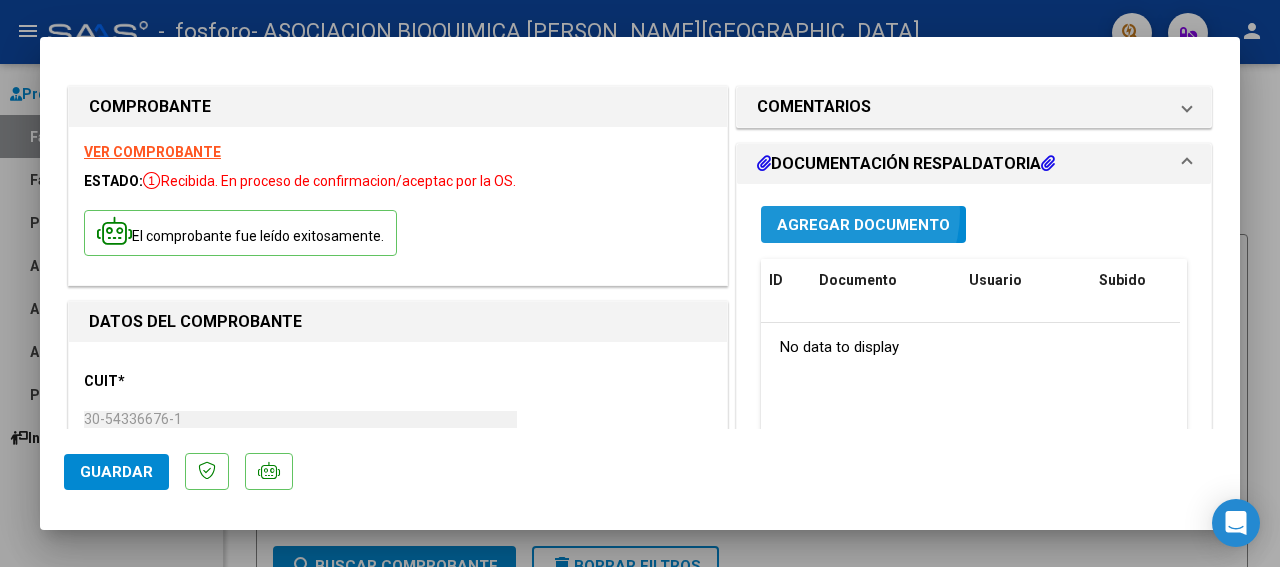 click on "Agregar Documento" at bounding box center [863, 224] 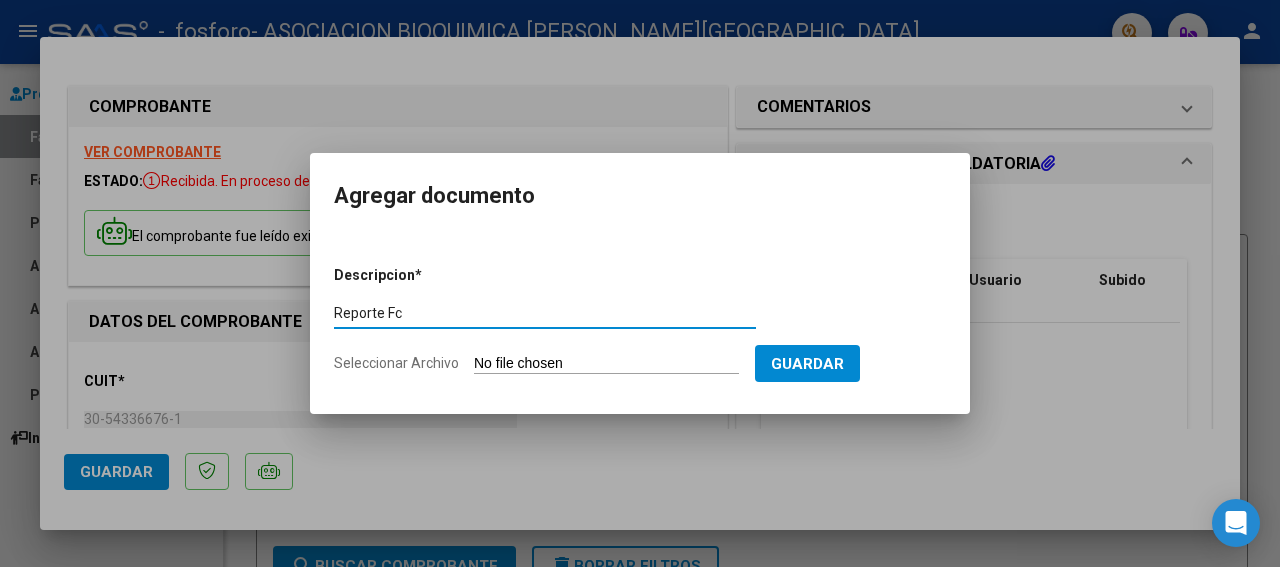 type on "Reporte Fc" 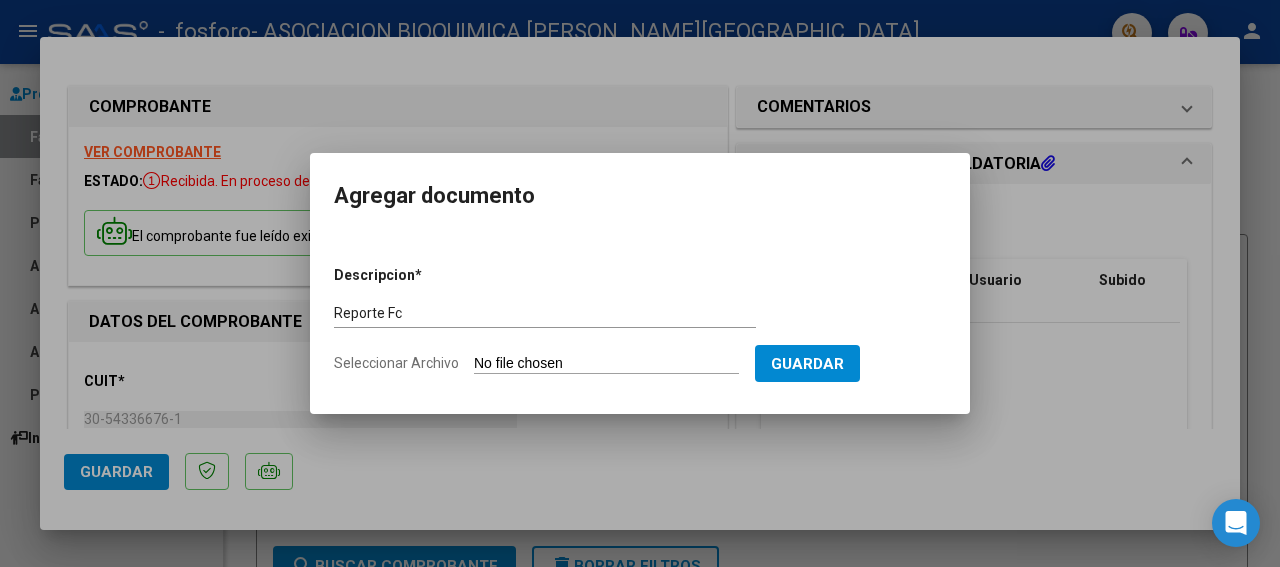type on "C:\fakepath\RepFc 0004-00008157.pdf" 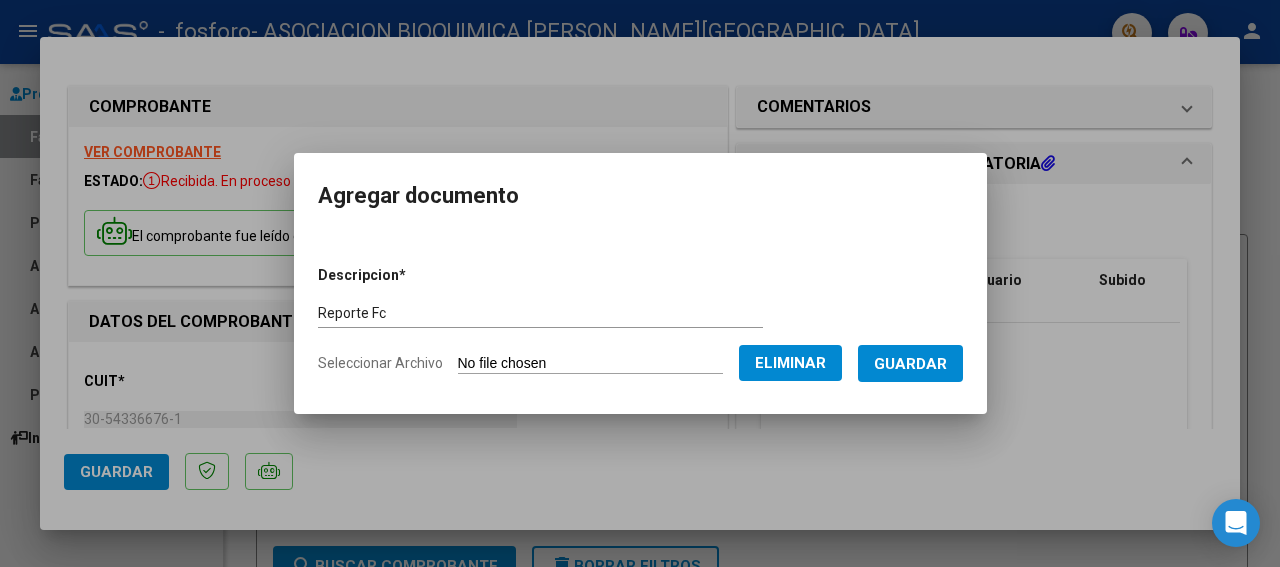 click on "Guardar" at bounding box center (910, 364) 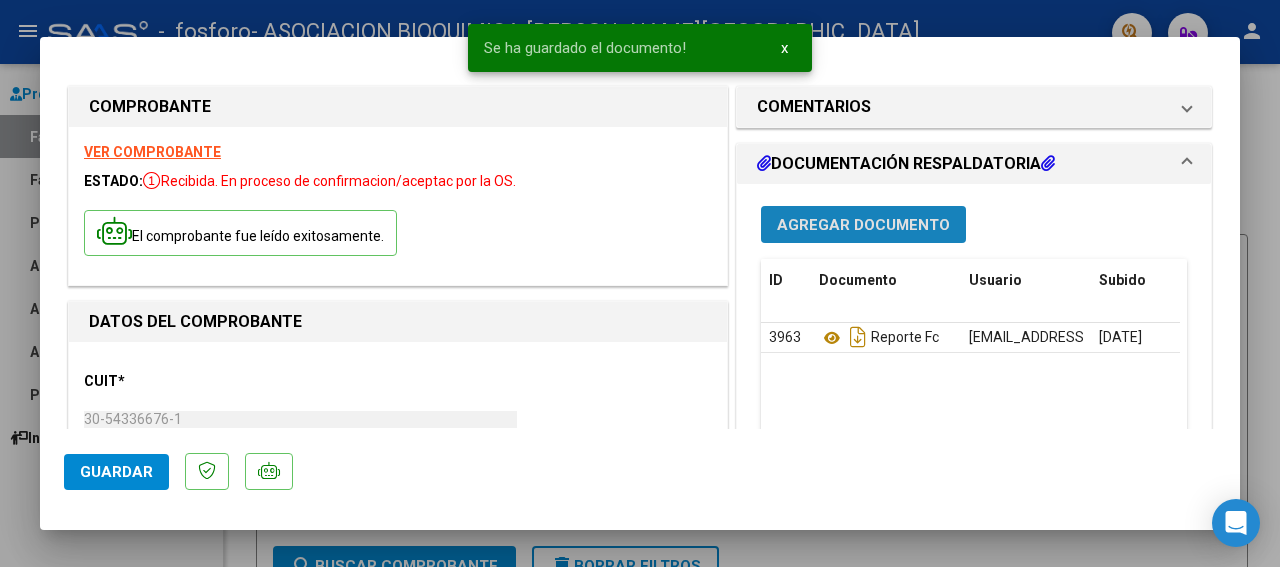 click on "Agregar Documento" at bounding box center [863, 225] 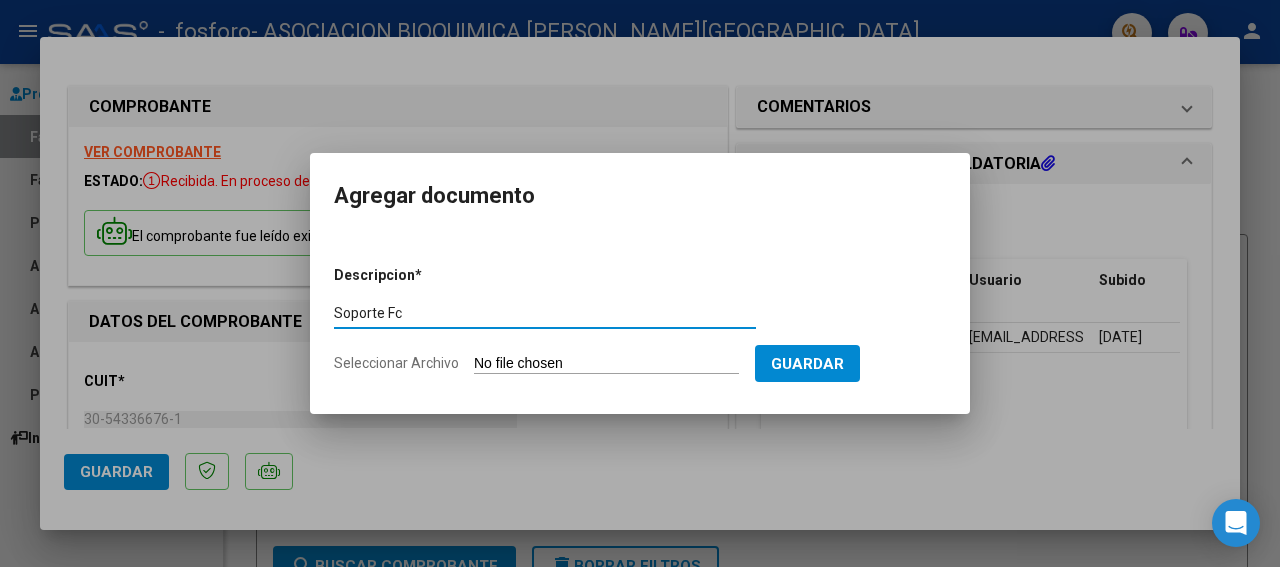 type on "Soporte Fc" 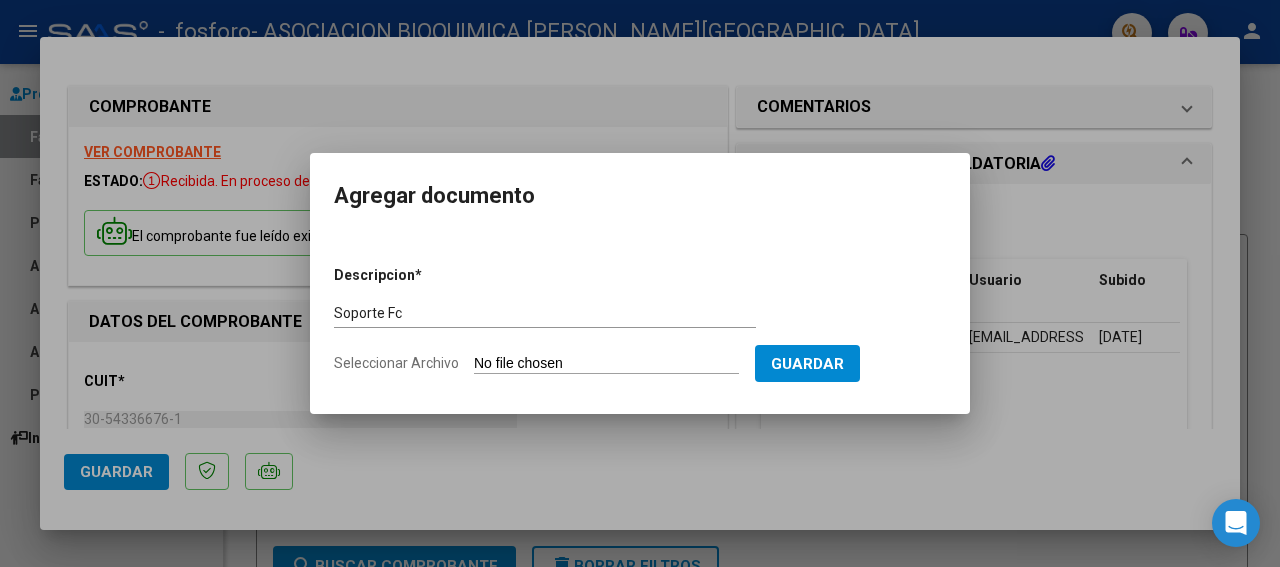 type on "C:\fakepath\Ordenes 10407_06_2025_01.csv" 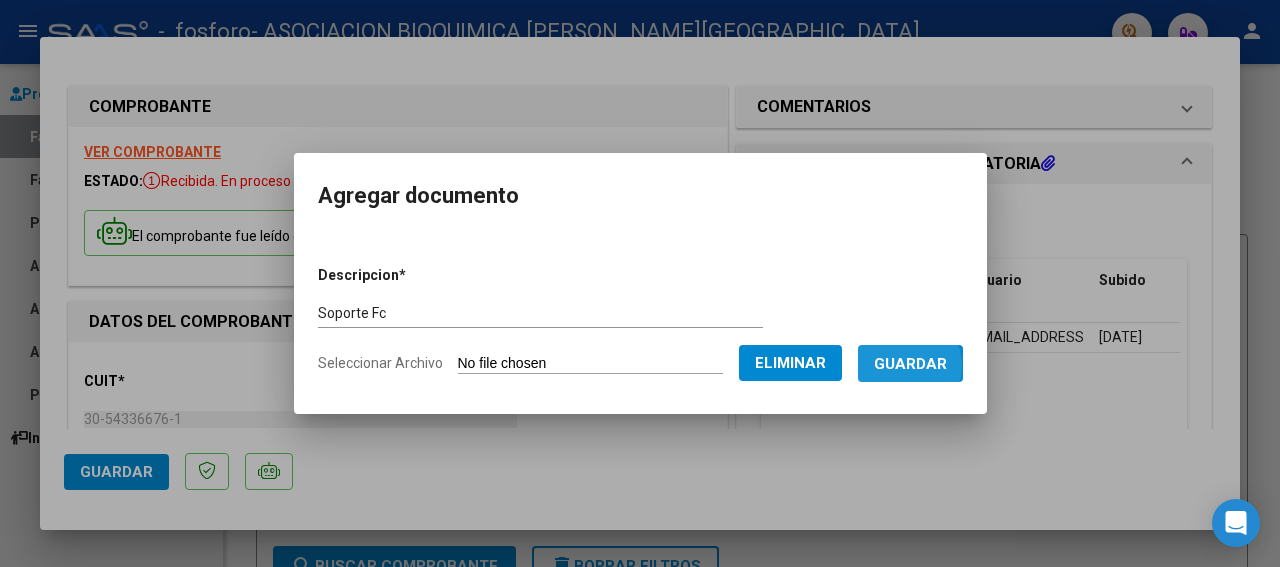 click on "Guardar" at bounding box center [910, 364] 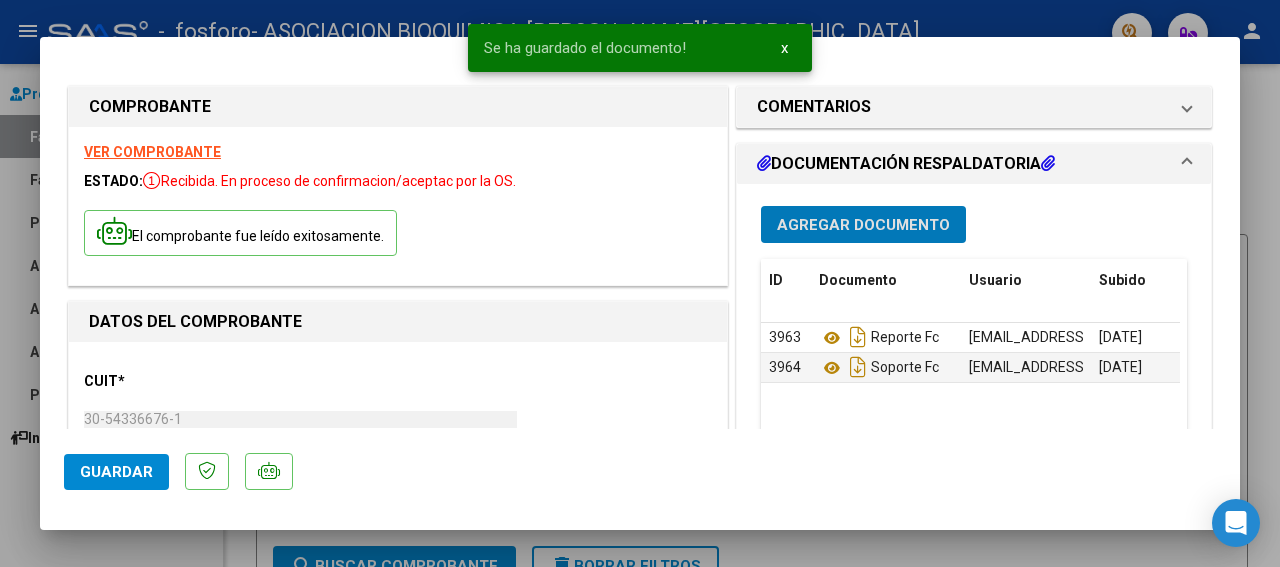 type 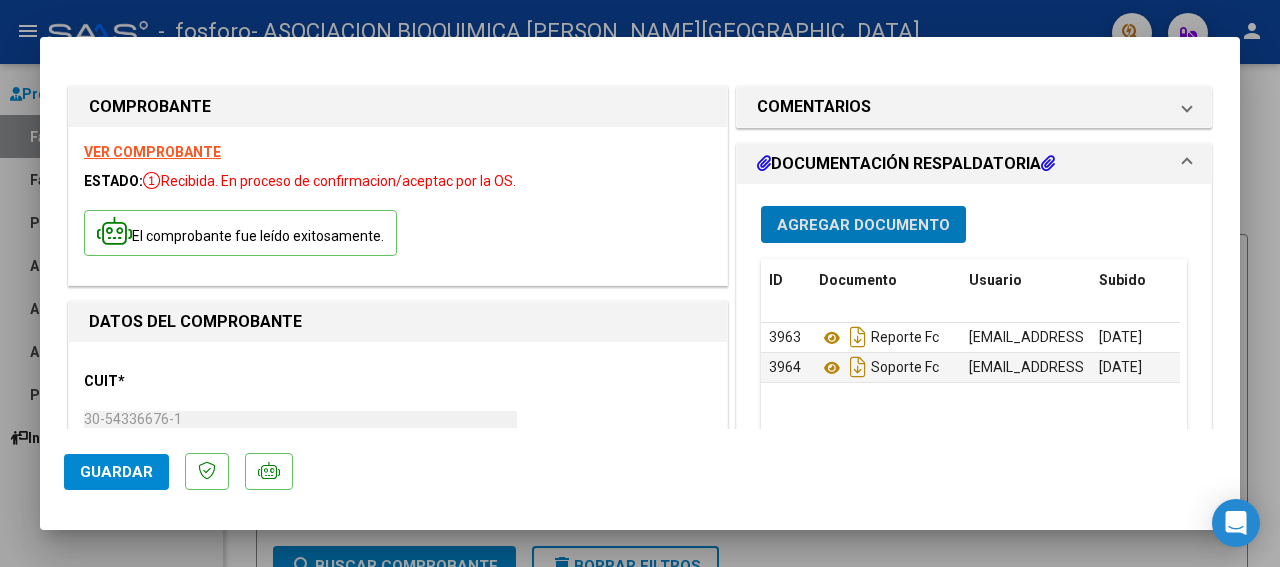 click on "Agregar Documento" at bounding box center (863, 225) 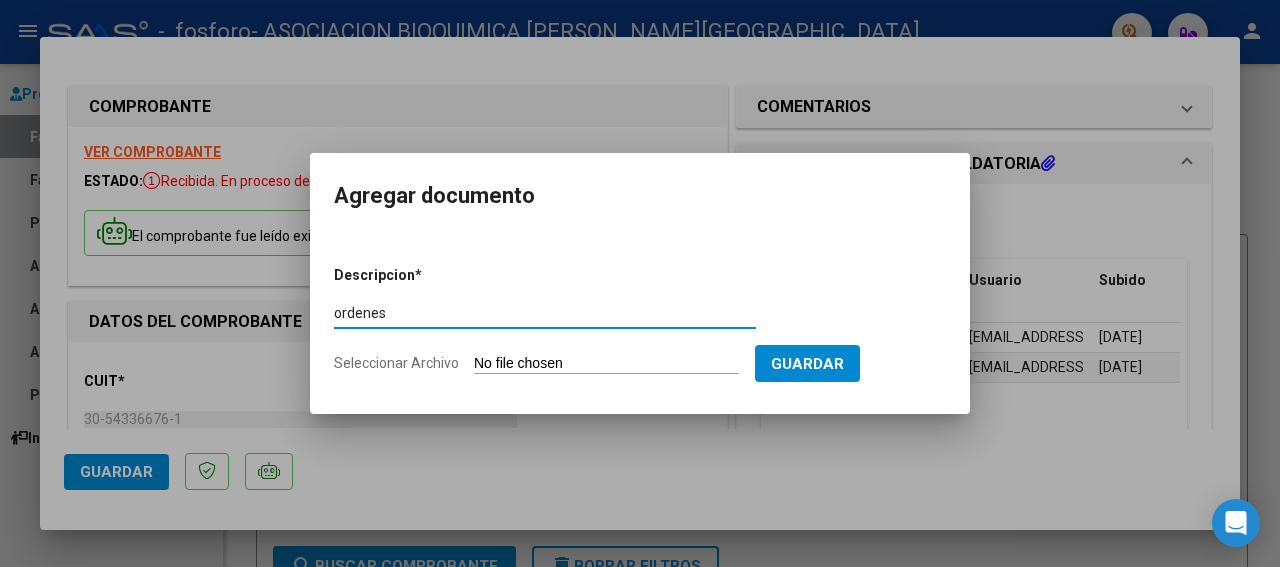 type on "ordenes" 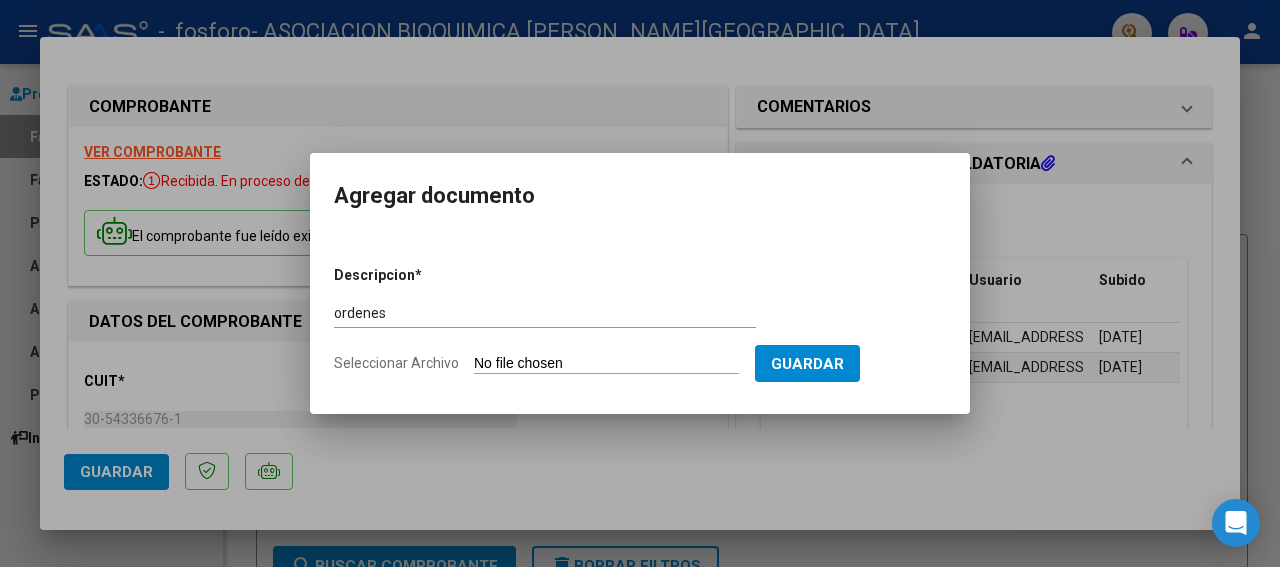 click on "Seleccionar Archivo" at bounding box center [606, 364] 